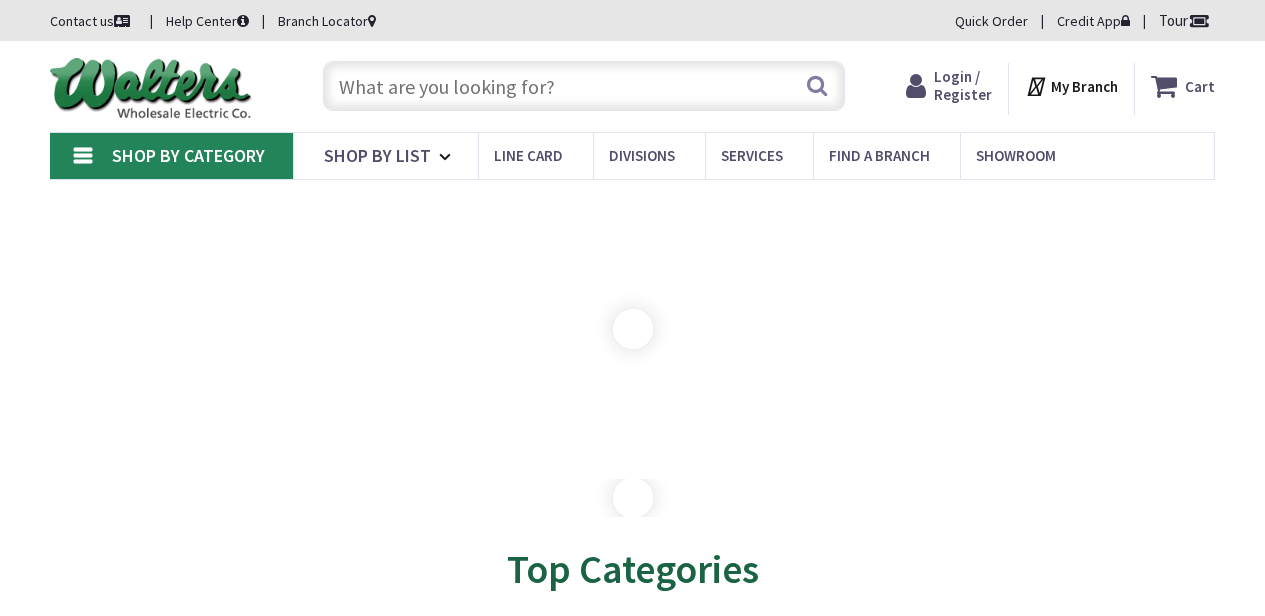 scroll, scrollTop: 0, scrollLeft: 0, axis: both 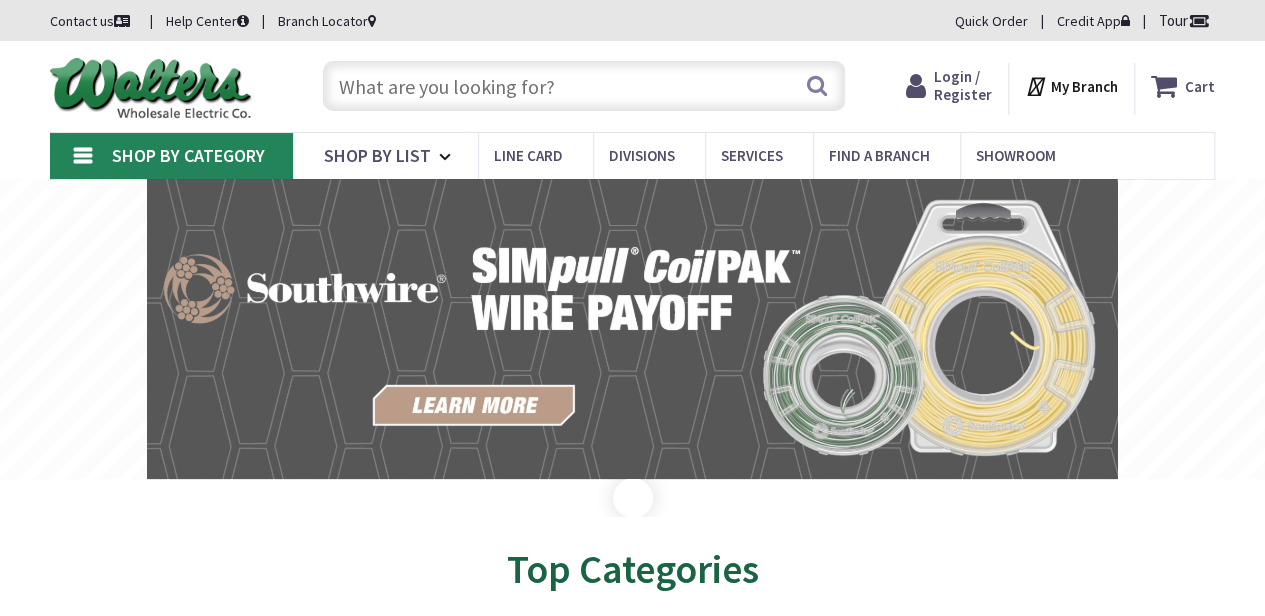 click at bounding box center (584, 86) 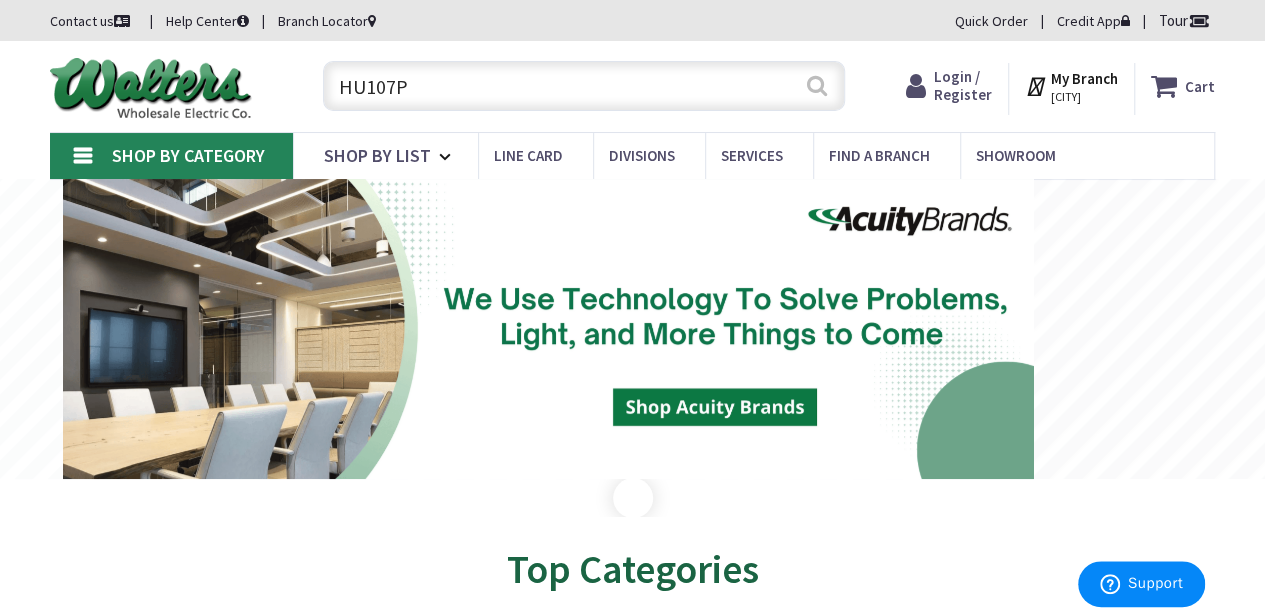 type on "HU107P" 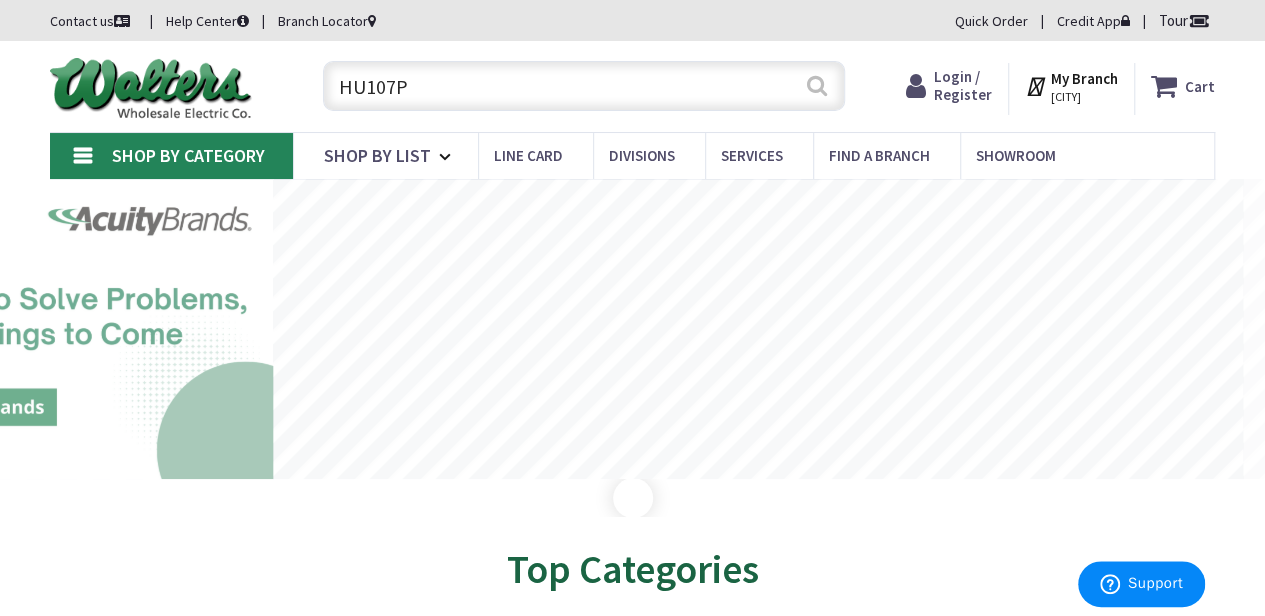 click on "Search" at bounding box center [817, 85] 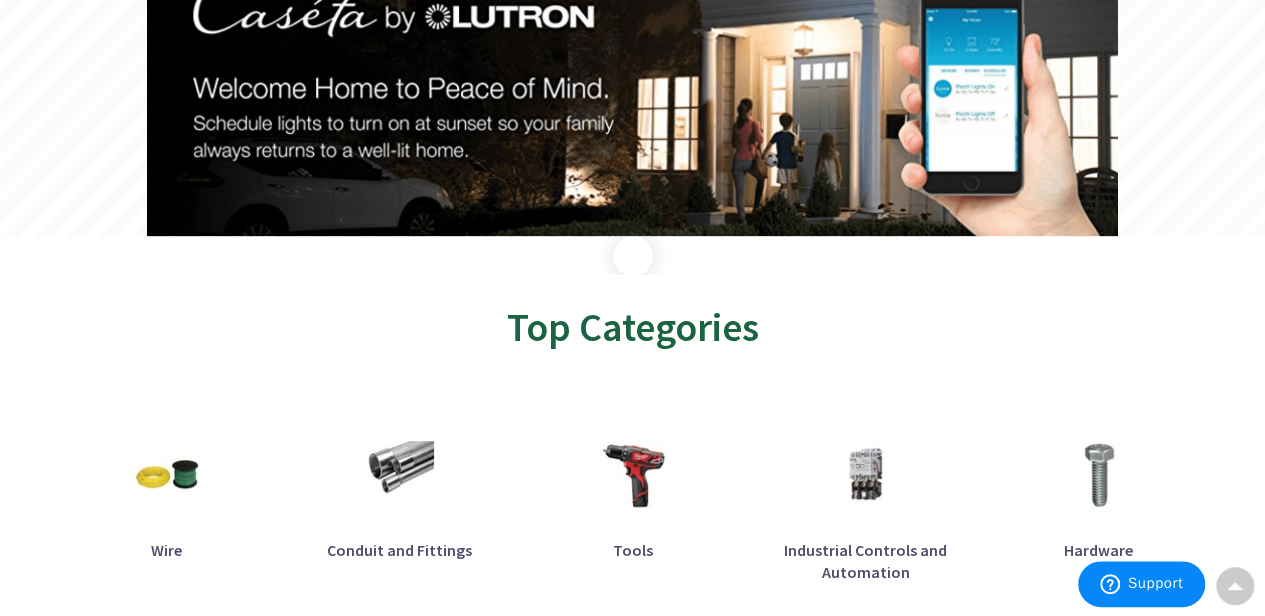 scroll, scrollTop: 0, scrollLeft: 0, axis: both 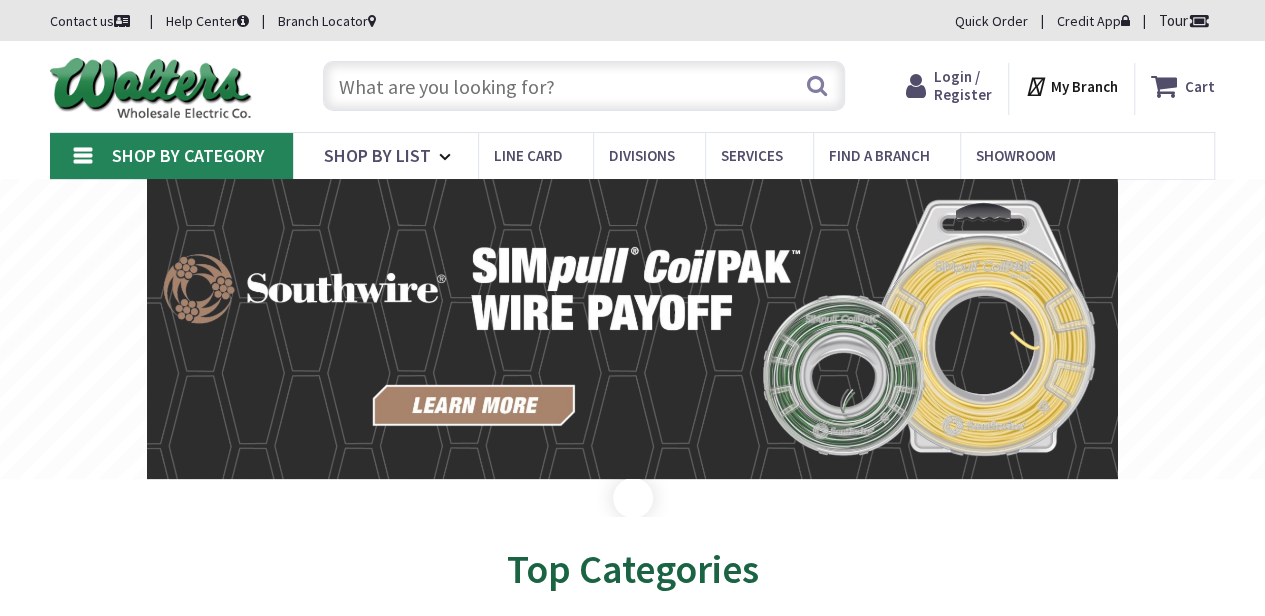 click at bounding box center (584, 86) 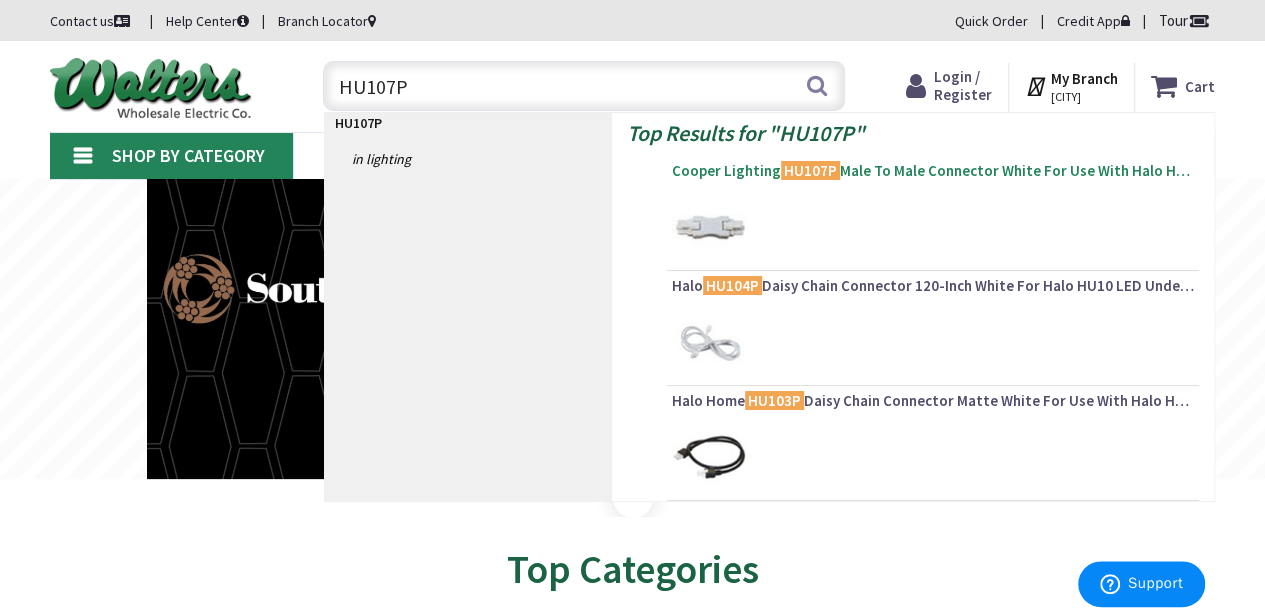 type on "HU107P" 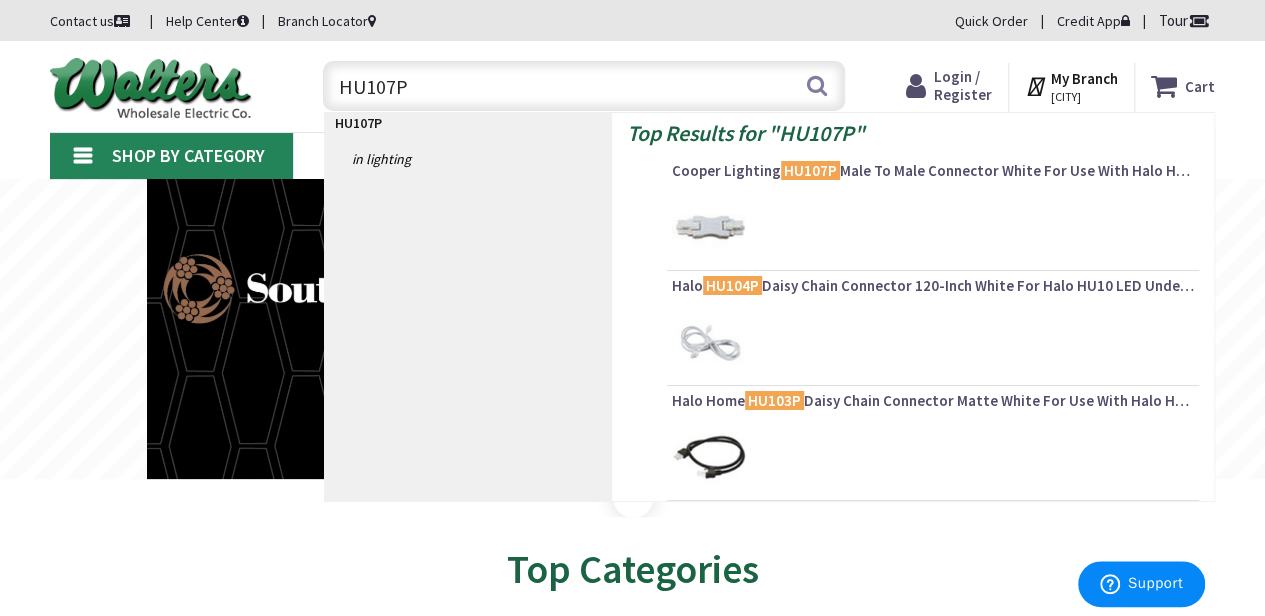 click on "Cooper Lighting  HU107P  Male To Male Connector White For Use With Halo HU10 Integrated Driver LED Undercabinet Fixture" at bounding box center (933, 171) 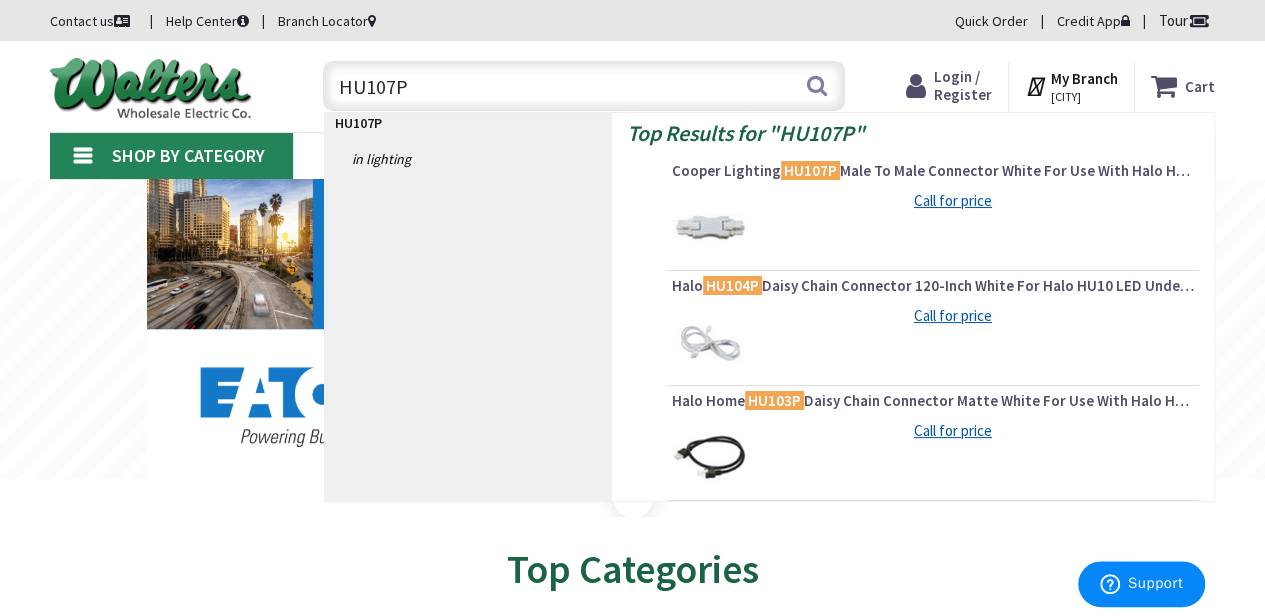 click on "Halo HU104P Daisy Chain Connector 120-Inch White For Halo HU10 LED Undercabinet Lighting" at bounding box center (933, 286) 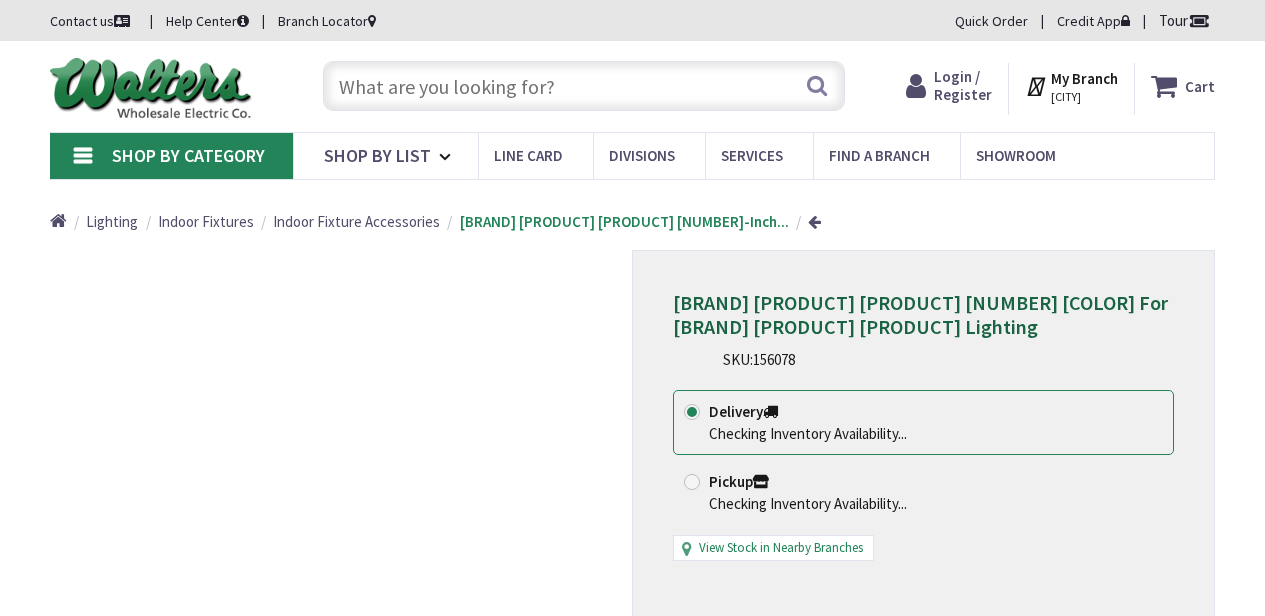 scroll, scrollTop: 0, scrollLeft: 0, axis: both 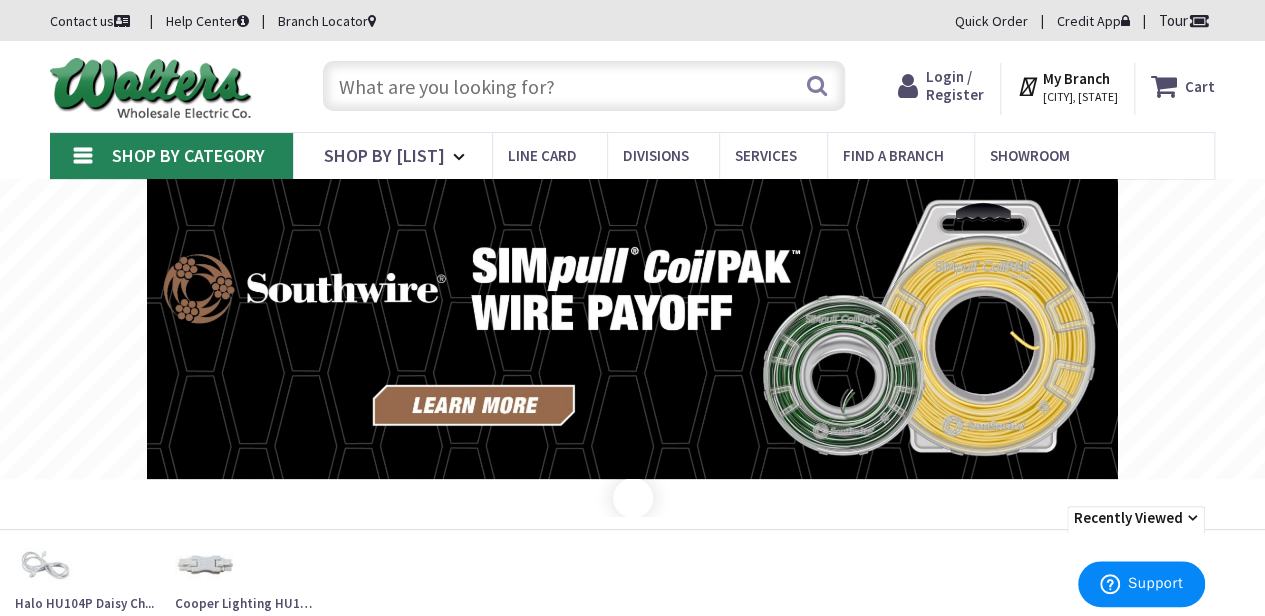click at bounding box center [584, 86] 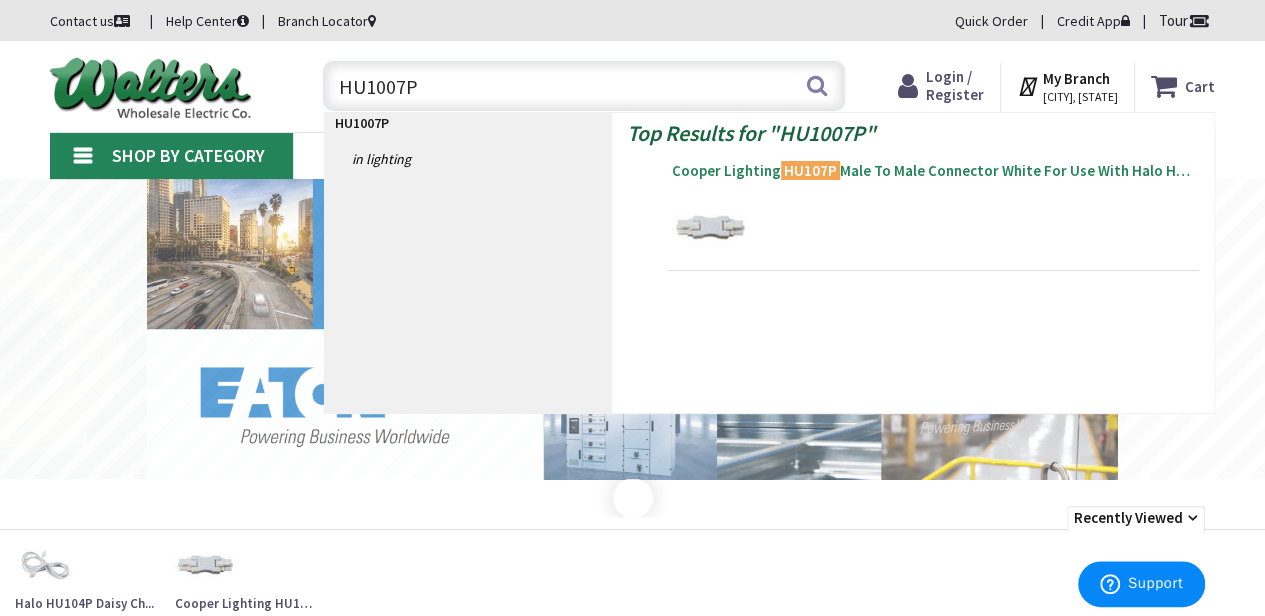 type on "HU1007P" 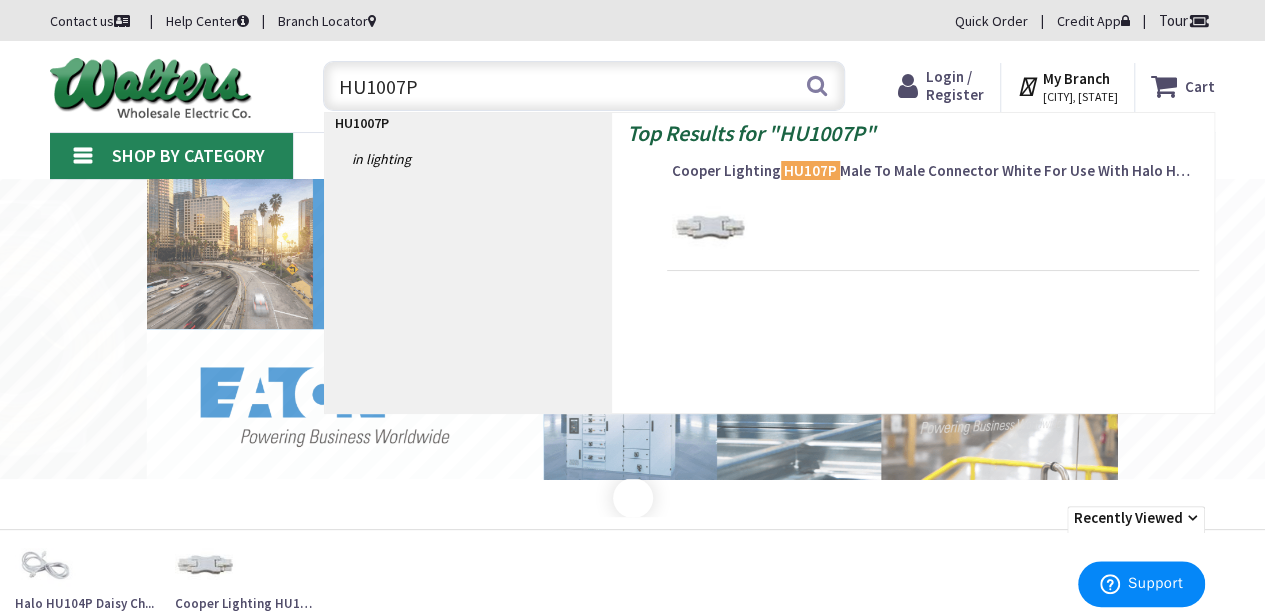 click on "Cooper Lighting  HU107P  Male To Male Connector White For Use With Halo HU10 Integrated Driver LED Undercabinet Fixture" at bounding box center (933, 171) 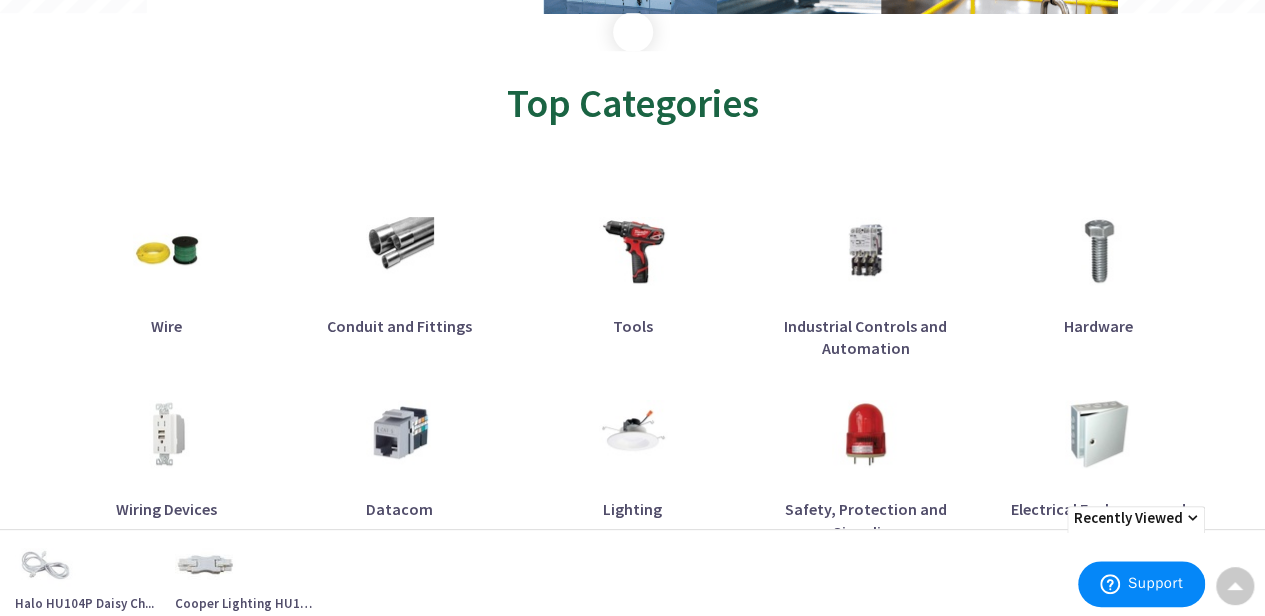 scroll, scrollTop: 568, scrollLeft: 0, axis: vertical 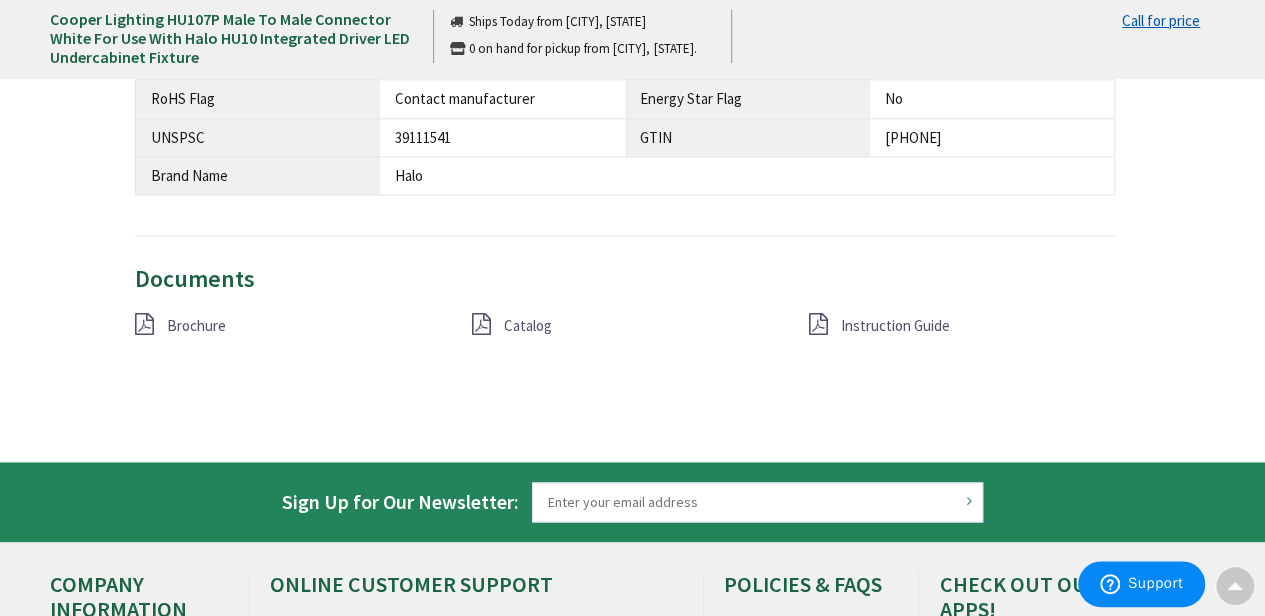 click on "Catalog" at bounding box center (528, 325) 